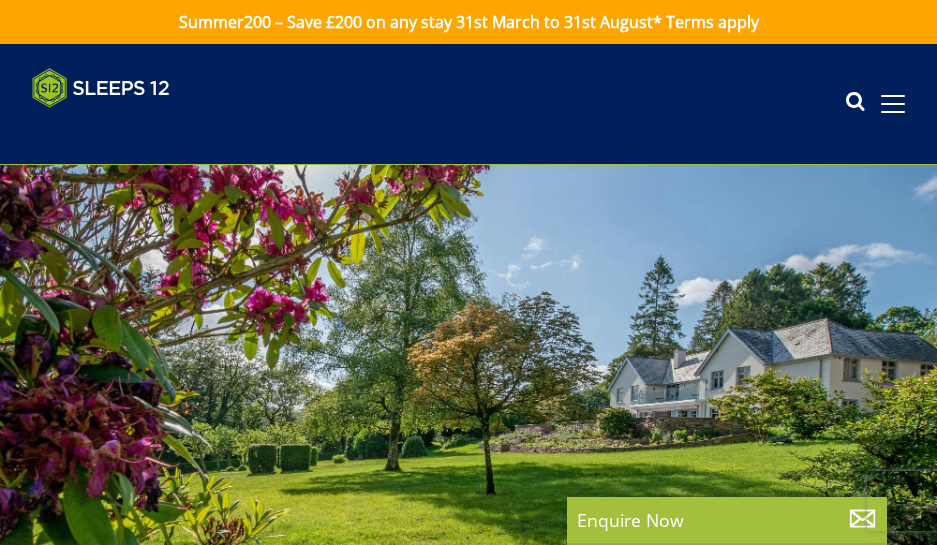 scroll, scrollTop: 0, scrollLeft: 0, axis: both 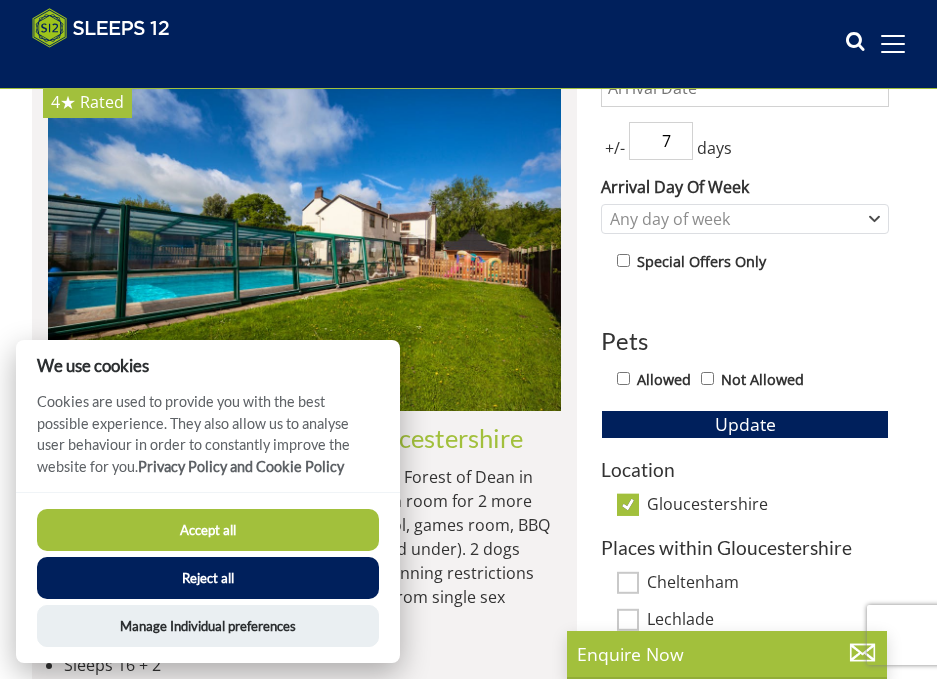 click on "Accept all" at bounding box center (208, 530) 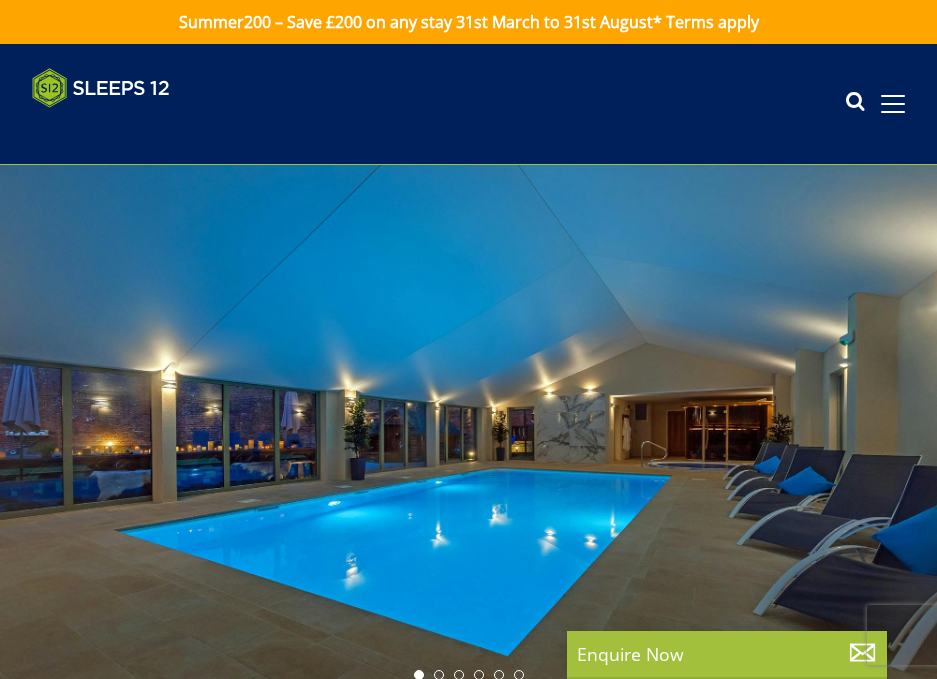 scroll, scrollTop: 768, scrollLeft: 0, axis: vertical 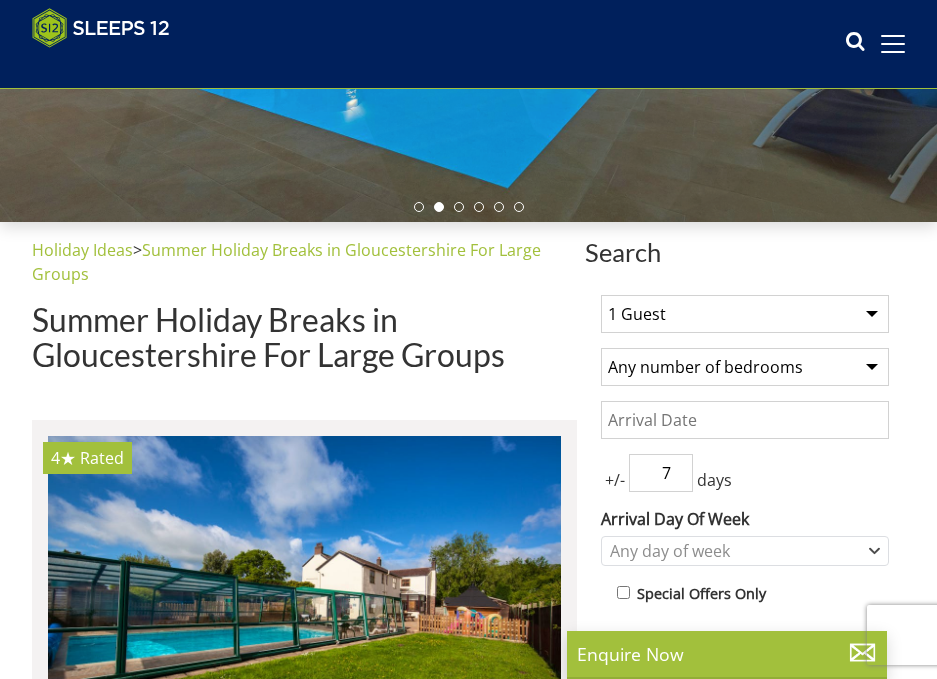 click on "1 Guest
2 Guests
3 Guests
4 Guests
5 Guests
6 Guests
7 Guests
8 Guests
9 Guests
10 Guests
11 Guests
12 Guests
13 Guests
14 Guests
15 Guests
16 Guests
17 Guests
18 Guests
19 Guests
20 Guests
21 Guests
22 Guests
23 Guests
24 Guests
25 Guests
26 Guests
27 Guests
28 Guests
29 Guests
30 Guests
31 Guests
32 Guests
33 Guests
34 Guests
35 Guests
36 Guests
37 Guests
38 Guests
39 Guests
40 Guests
41 Guests
42 Guests
43 Guests
44 Guests
45 Guests
46 Guests
47 Guests
48 Guests
49 Guests
50 Guests
51 Guests
52 Guests
53 Guests
54 Guests
55 Guests
56 Guests
57 Guests
58 Guests
59 Guests
60 Guests
61 Guests
62 Guests
63 Guests
64 Guests
65 Guests
66 Guests
67 Guests
68 Guests
69 Guests
70 Guests
71 Guests
72 Guests
73 Guests
74 Guests
75 Guests
76 Guests
77 Guests
78 Guests
79 Guests
80 Guests
81 Guests
82 Guests
83 Guests
84 Guests
85 Guests
86 Guests" at bounding box center (745, 314) 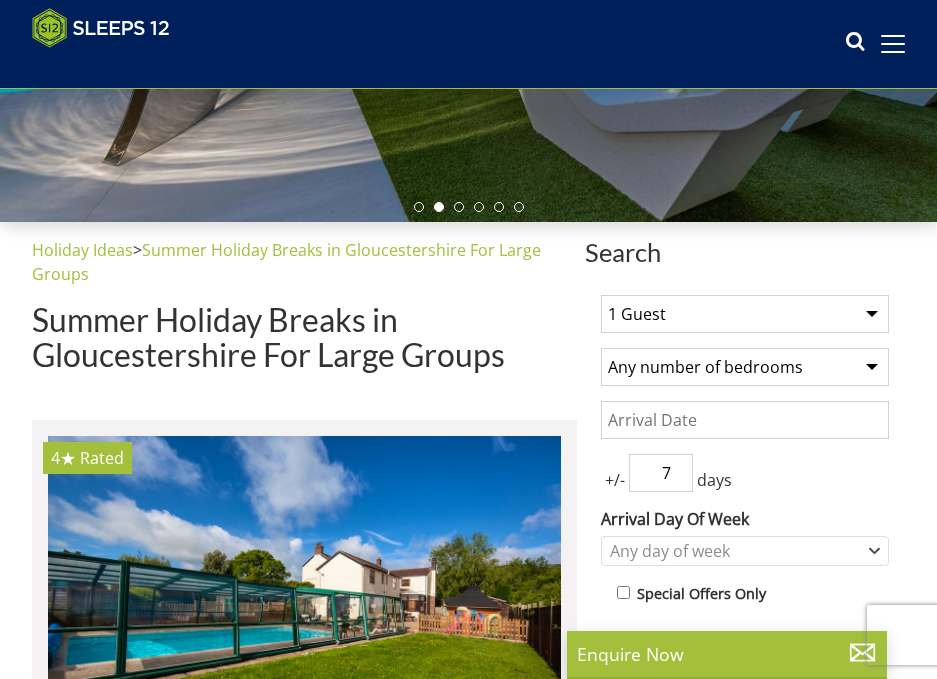 select on "12" 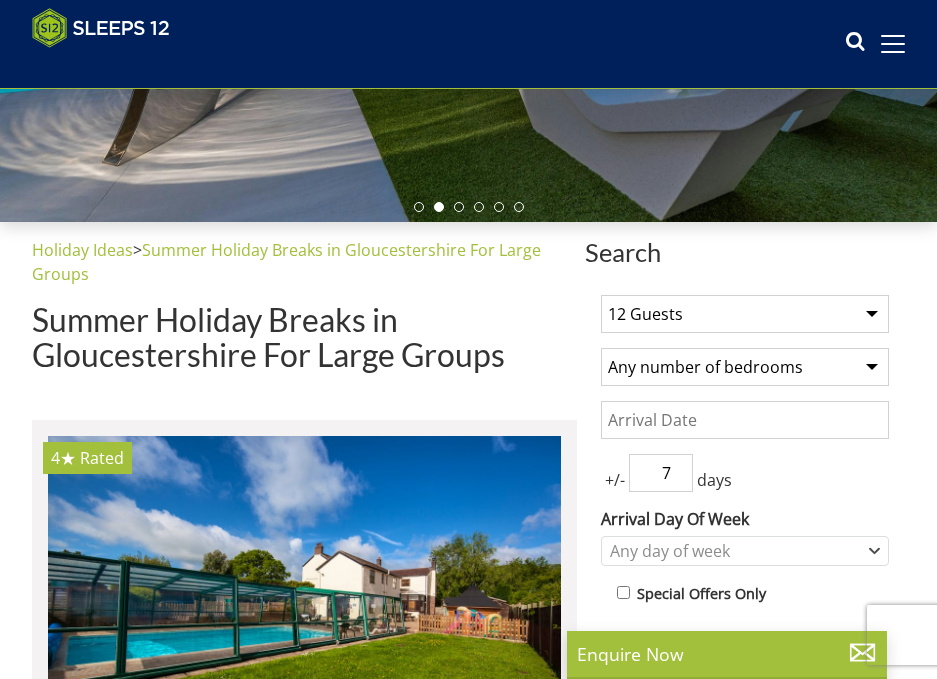 click on "Any number of bedrooms
1 Bedroom
2 Bedrooms
3 Bedrooms
4 Bedrooms
5 Bedrooms
6 Bedrooms
7 Bedrooms
8 Bedrooms
9 Bedrooms
10 Bedrooms
11 Bedrooms
12 Bedrooms
13 Bedrooms
14 Bedrooms
15 Bedrooms
16 Bedrooms
17 Bedrooms
18 Bedrooms
19 Bedrooms
20 Bedrooms
21 Bedrooms
22 Bedrooms
23 Bedrooms
24 Bedrooms
25 Bedrooms" at bounding box center [745, 367] 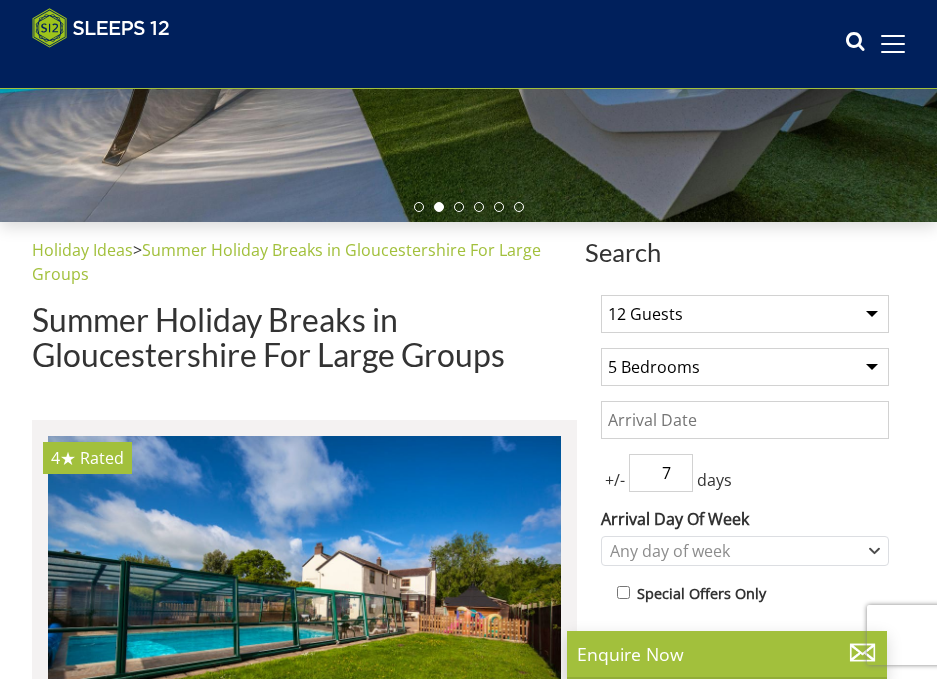 click on "Any number of bedrooms
1 Bedroom
2 Bedrooms
3 Bedrooms
4 Bedrooms
5 Bedrooms
6 Bedrooms
7 Bedrooms
8 Bedrooms
9 Bedrooms
10 Bedrooms
11 Bedrooms
12 Bedrooms
13 Bedrooms
14 Bedrooms
15 Bedrooms
16 Bedrooms
17 Bedrooms
18 Bedrooms
19 Bedrooms
20 Bedrooms
21 Bedrooms
22 Bedrooms
23 Bedrooms
24 Bedrooms
25 Bedrooms" at bounding box center (745, 367) 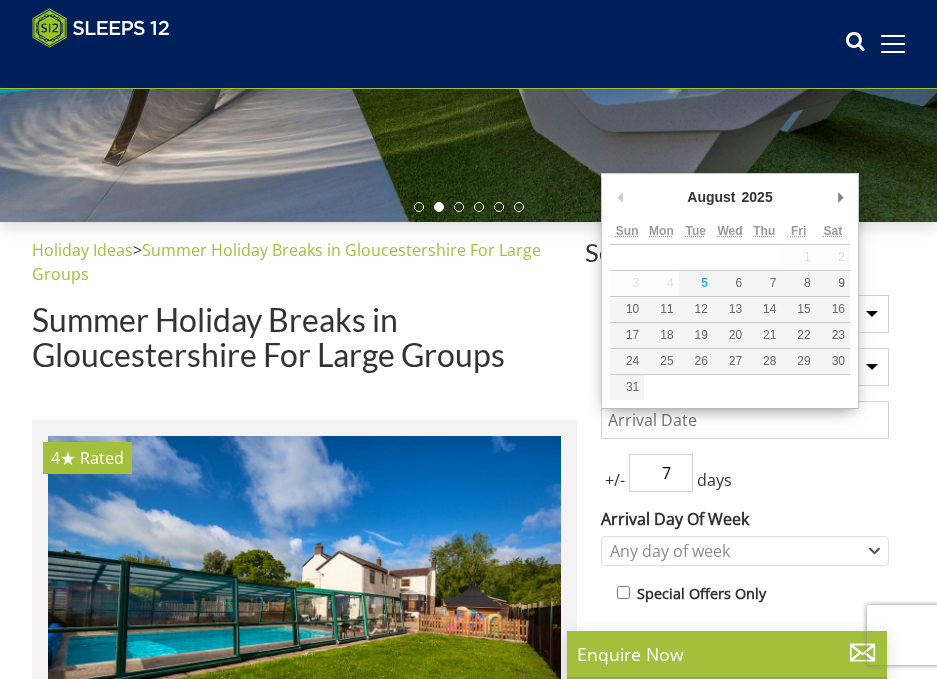 click on "Date" at bounding box center (745, 420) 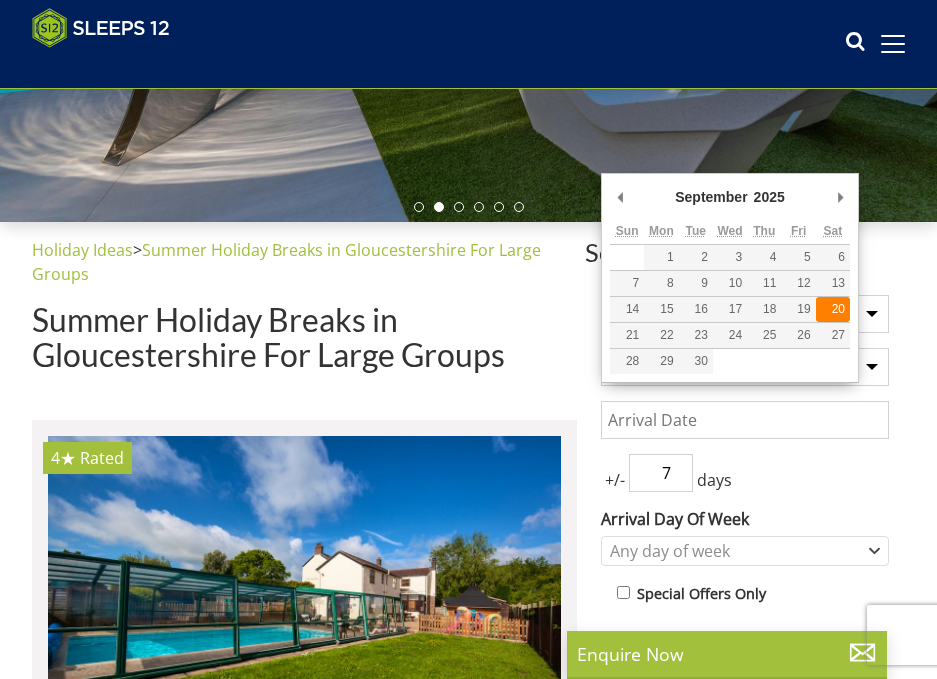 type on "20/09/2025" 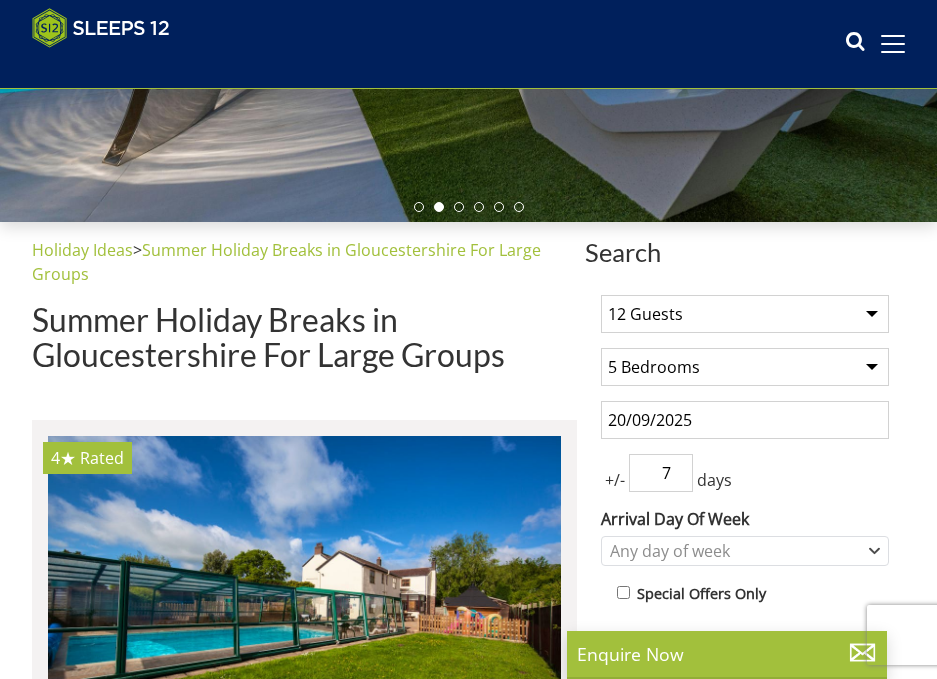 click on "7" at bounding box center (661, 473) 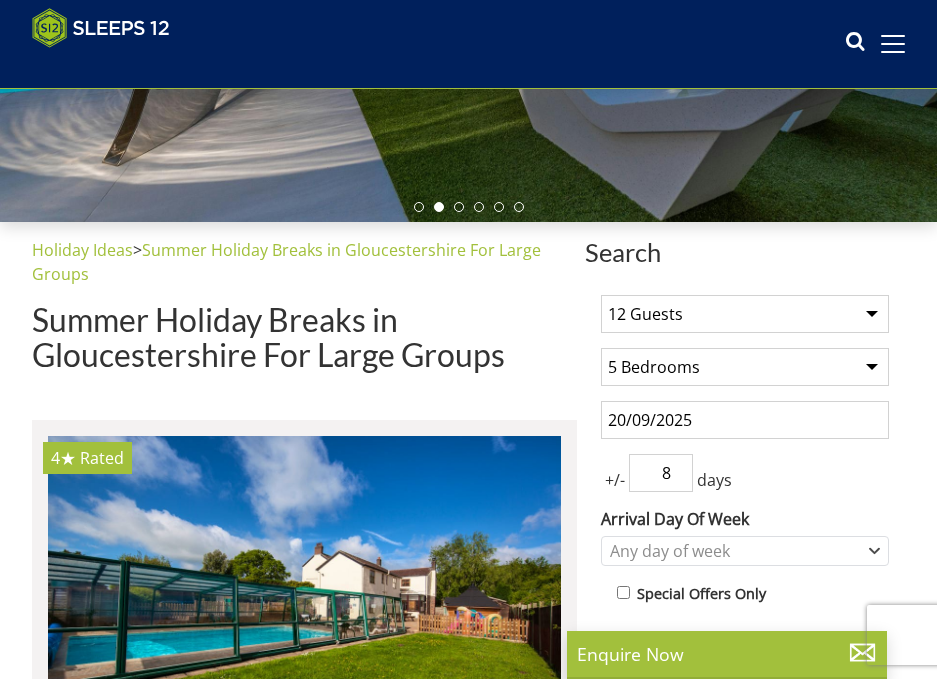 click on "8" at bounding box center (661, 473) 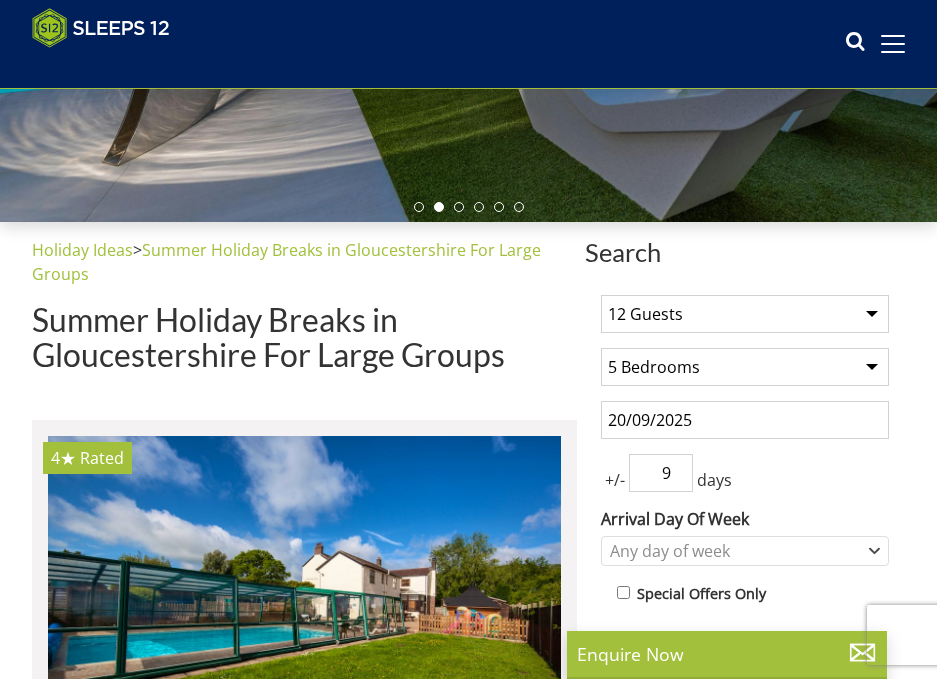 click on "9" at bounding box center (661, 473) 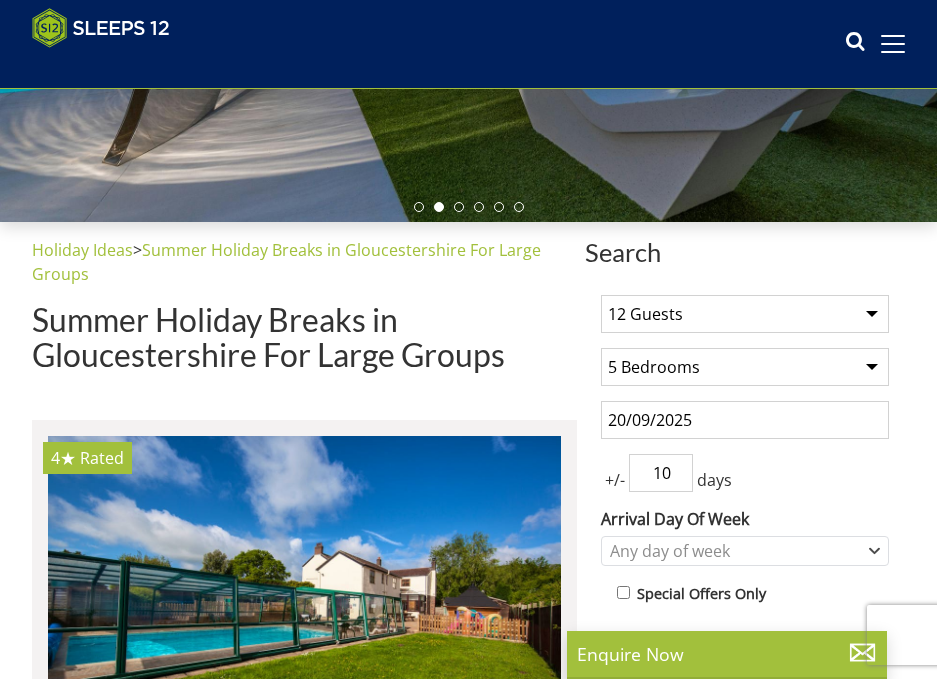 click on "10" at bounding box center (661, 473) 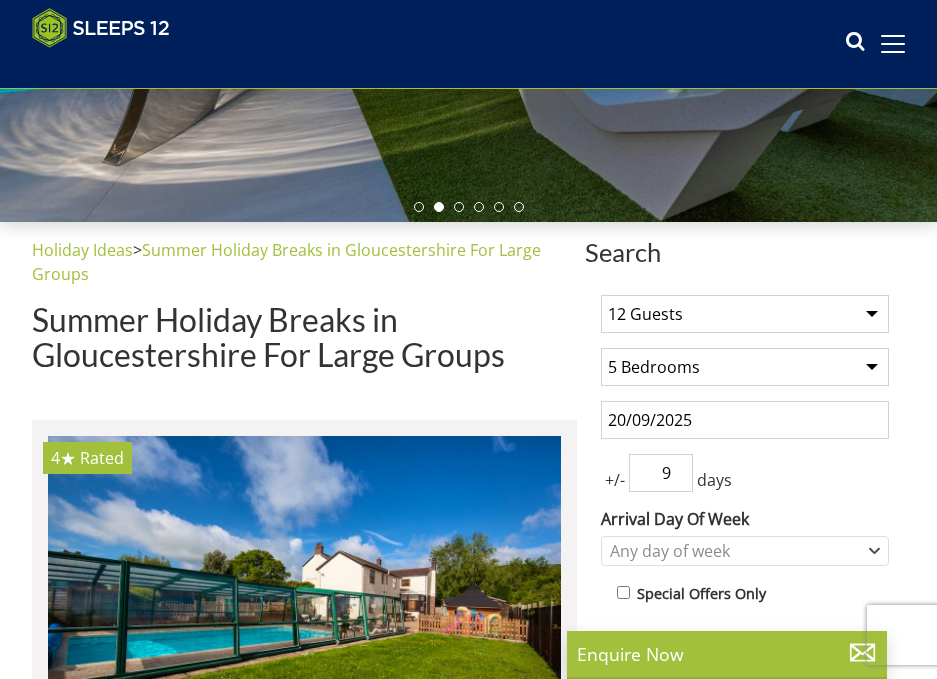 click on "9" at bounding box center (661, 473) 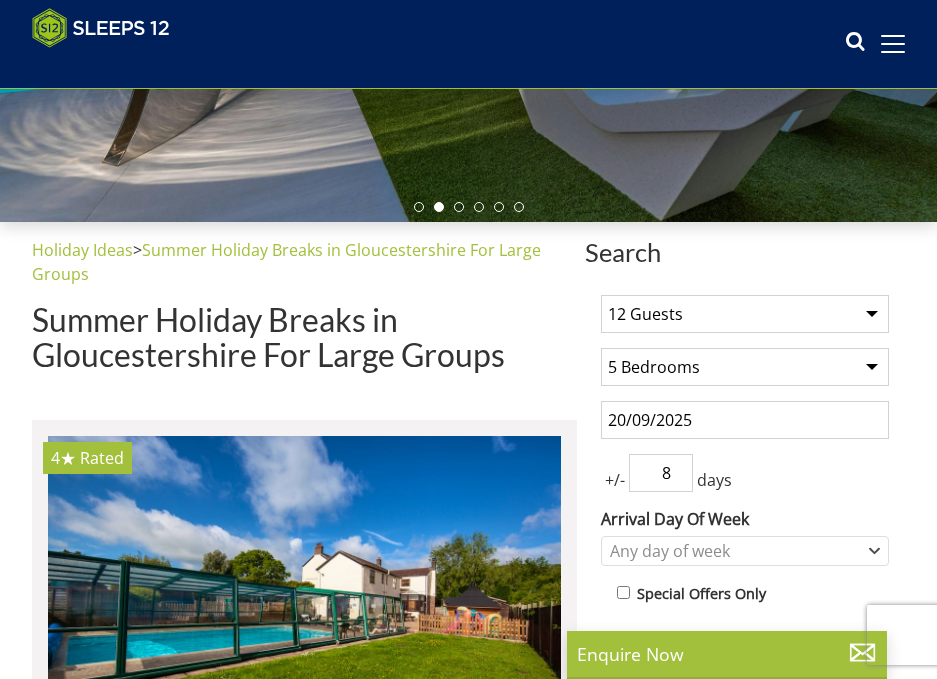 click on "8" at bounding box center [661, 473] 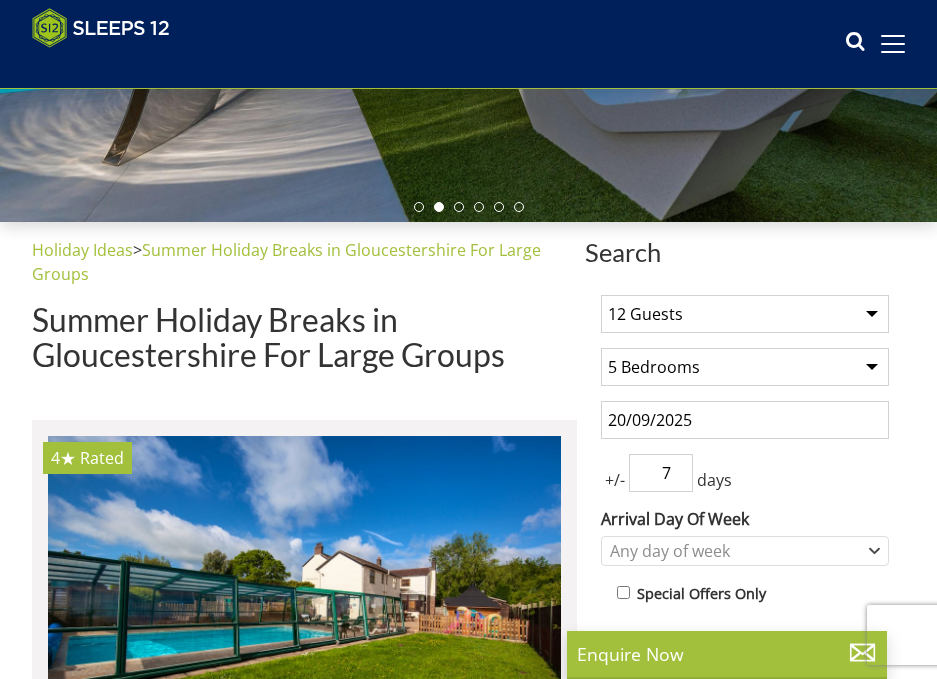 click on "7" at bounding box center [661, 473] 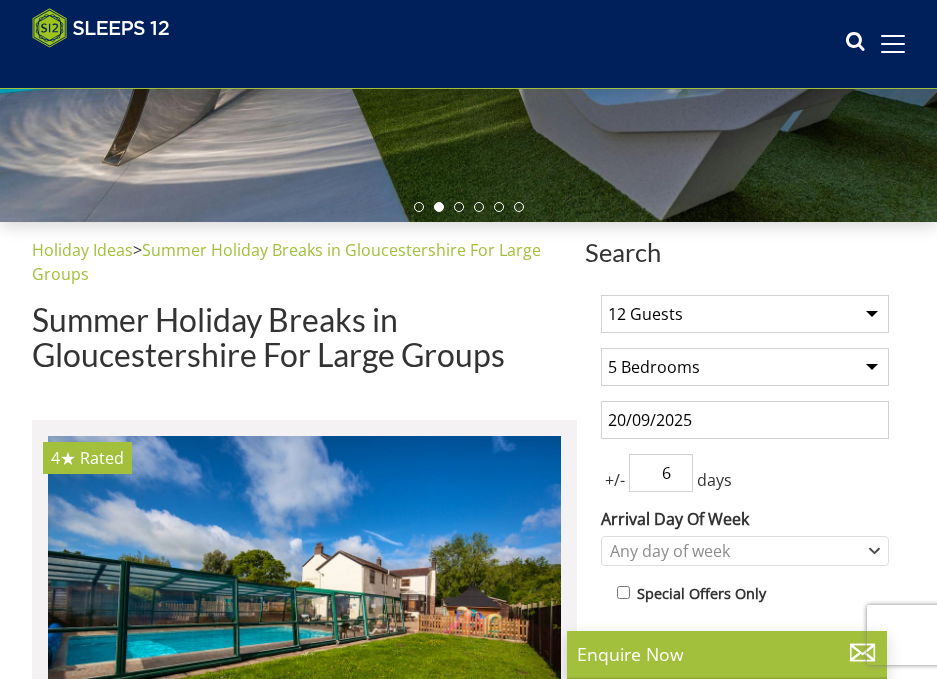 click on "6" at bounding box center [661, 473] 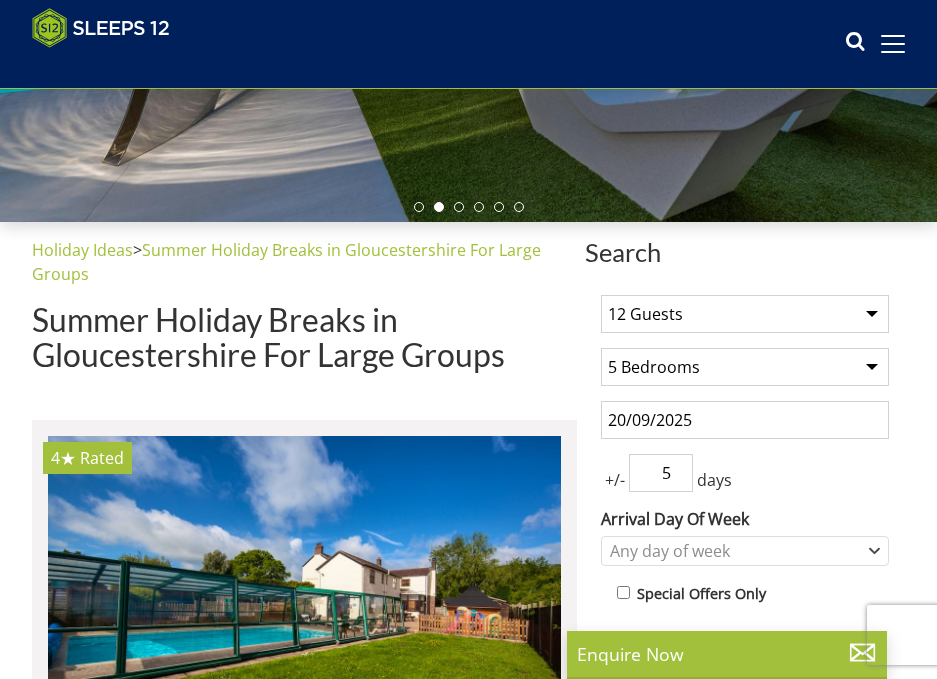 click on "5" at bounding box center [661, 473] 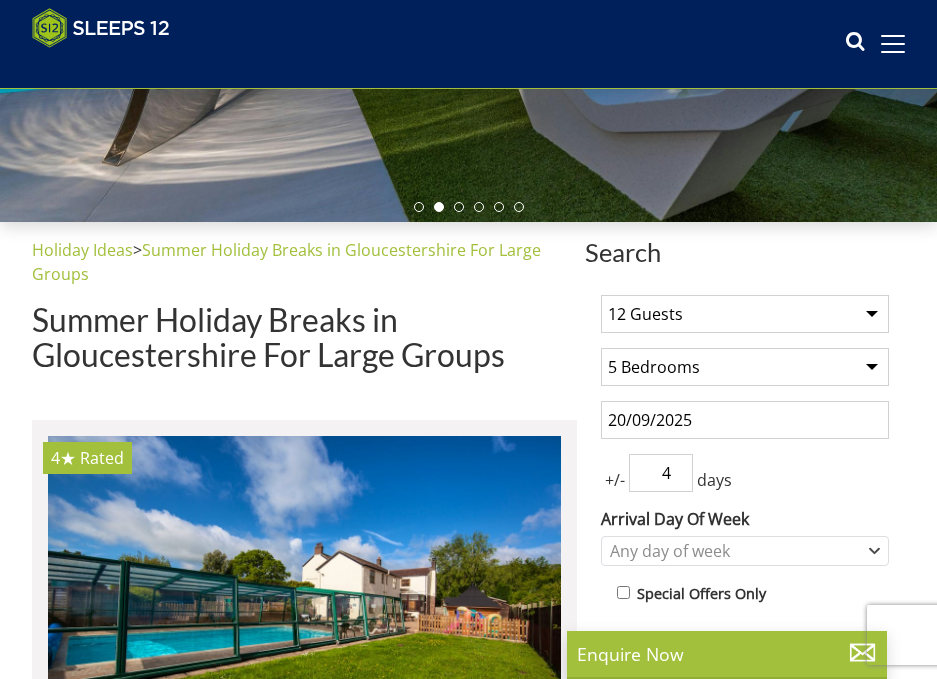 click on "4" at bounding box center (661, 473) 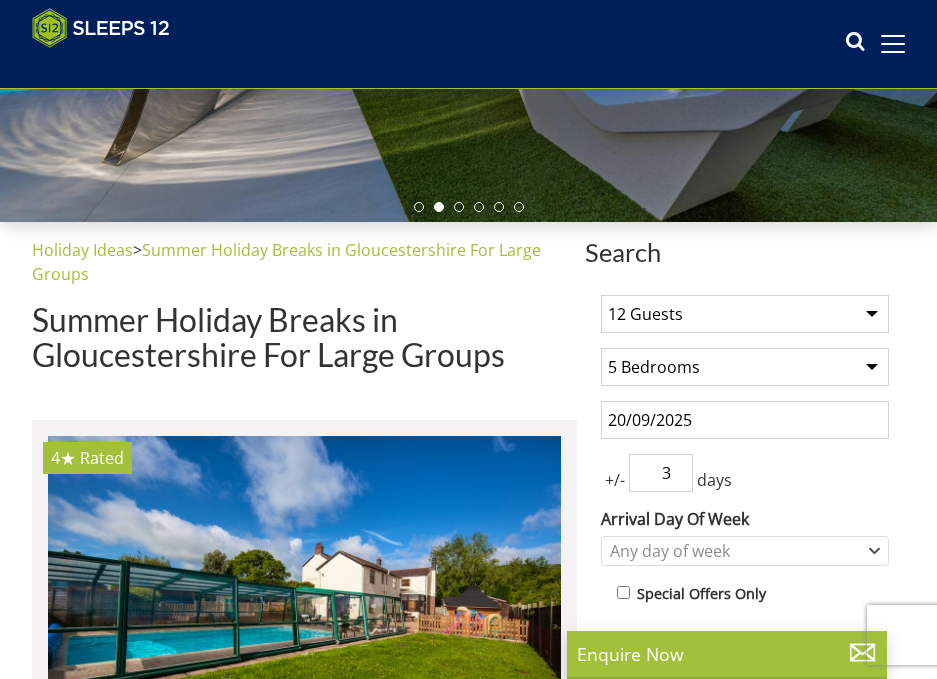 click on "3" at bounding box center (661, 473) 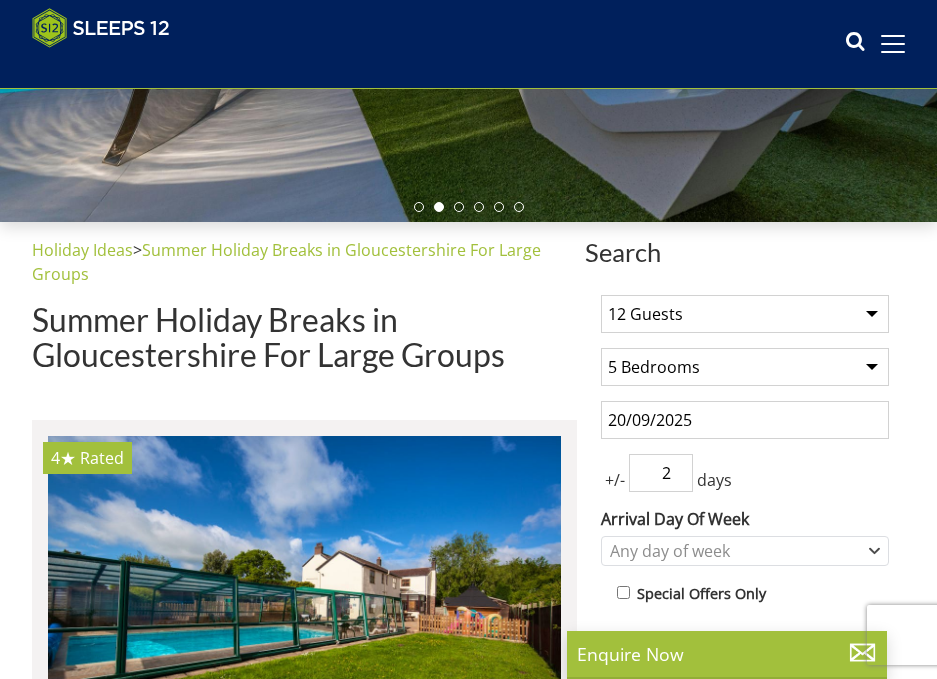 click on "2" at bounding box center (661, 473) 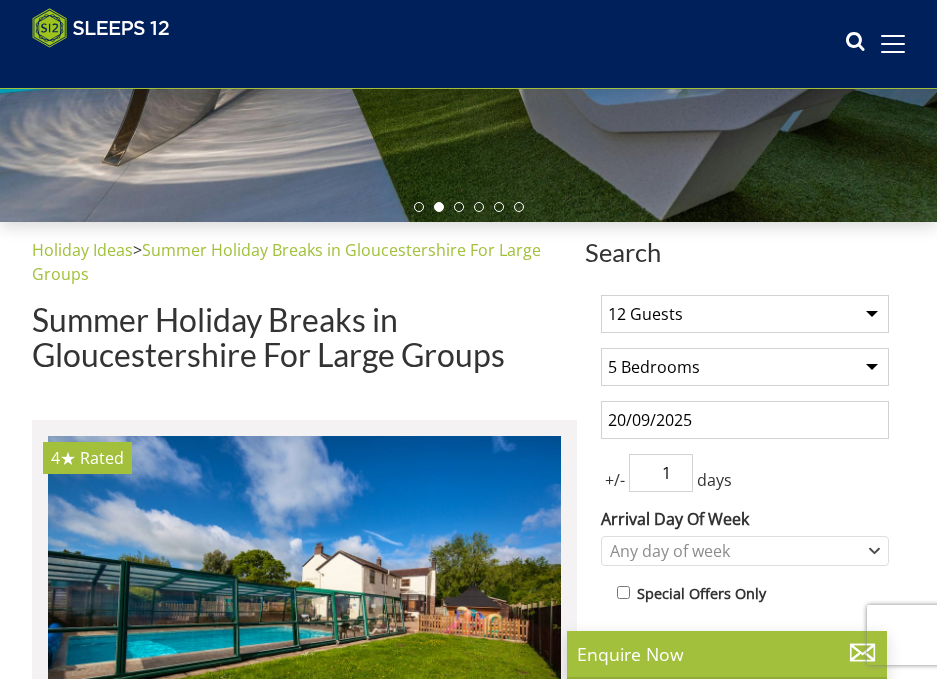 click on "1" at bounding box center (661, 473) 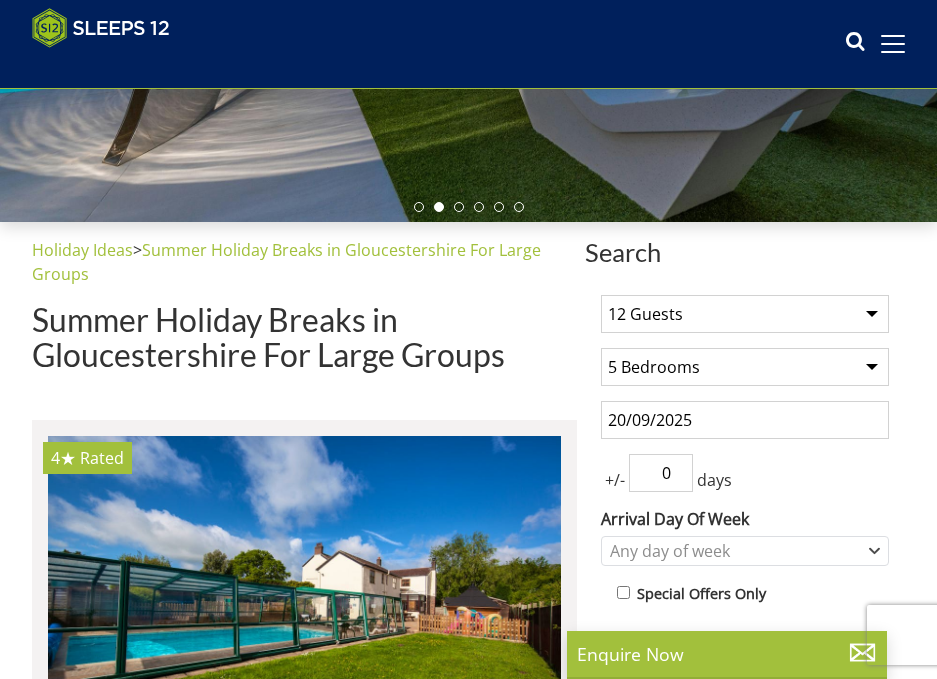 click on "0" at bounding box center (661, 473) 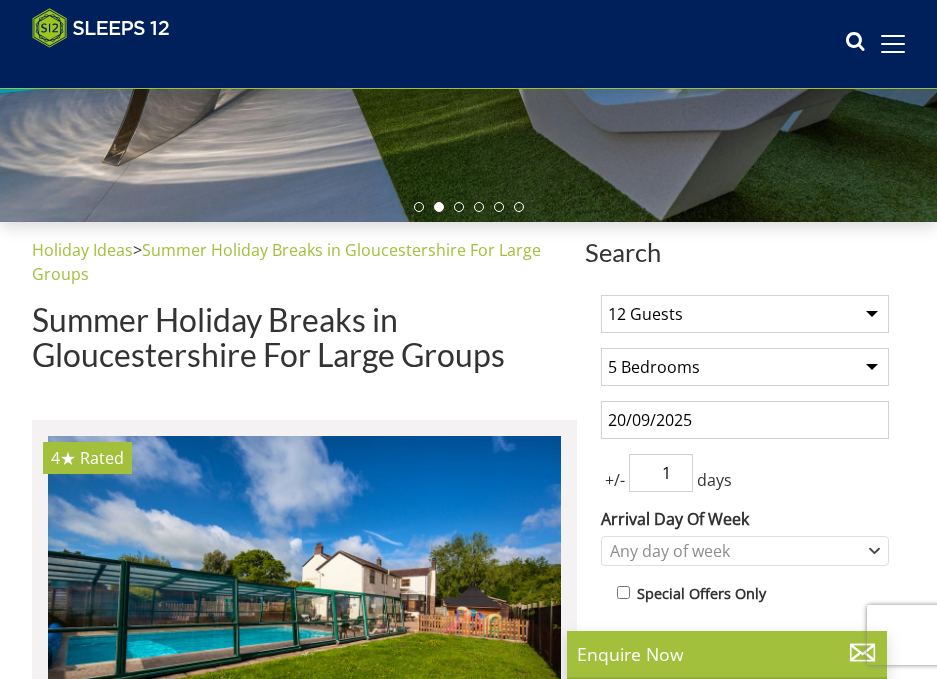 click on "1" at bounding box center (661, 473) 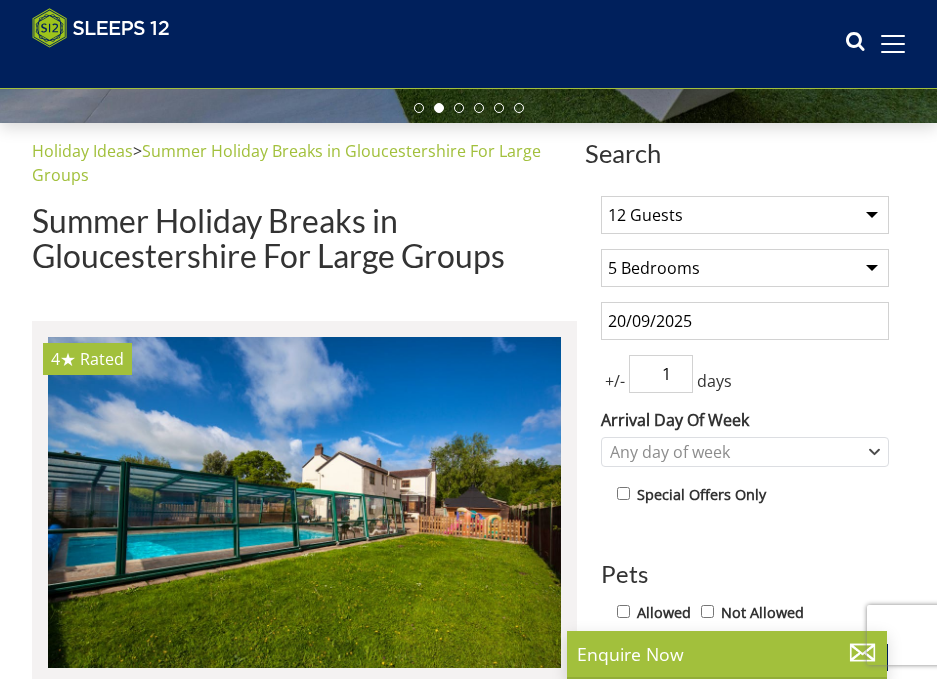 scroll, scrollTop: 536, scrollLeft: 0, axis: vertical 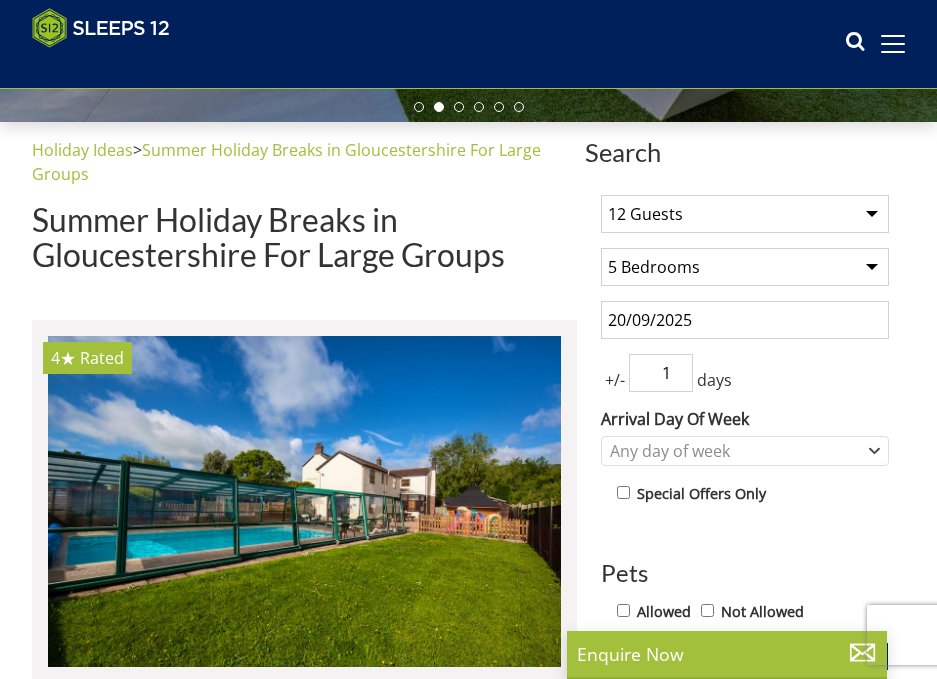 click on "1" at bounding box center (661, 373) 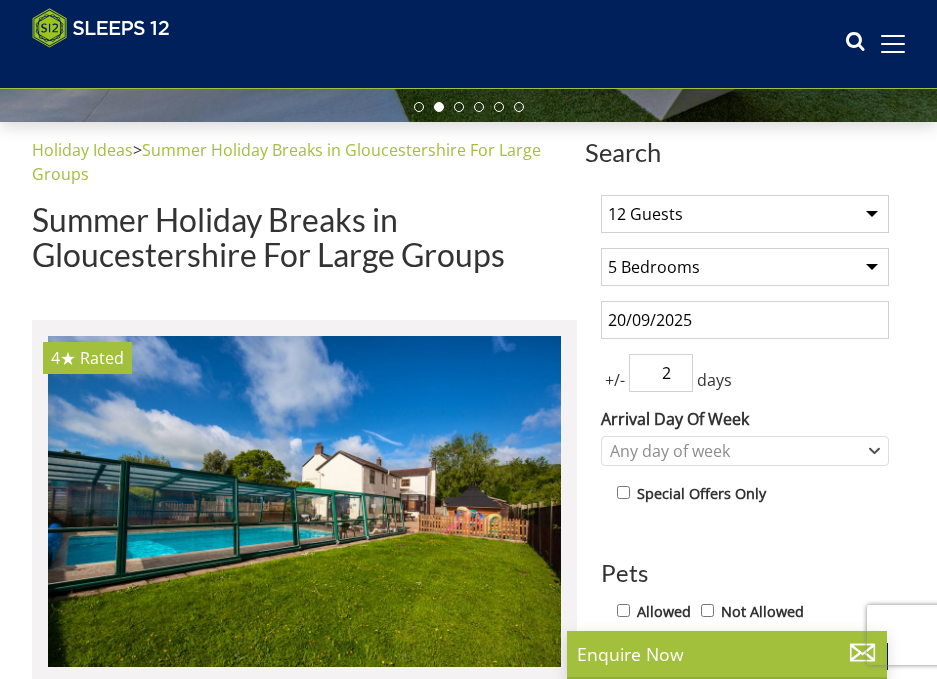 type on "2" 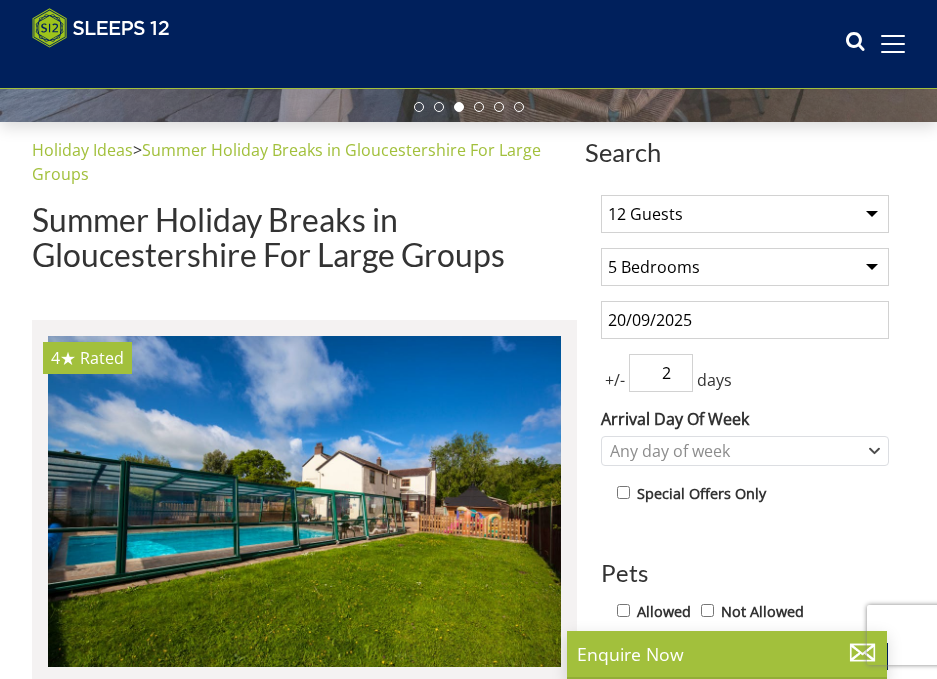 click on "1 Guest
2 Guests
3 Guests
4 Guests
5 Guests
6 Guests
7 Guests
8 Guests
9 Guests
10 Guests
11 Guests
12 Guests
13 Guests
14 Guests
15 Guests
16 Guests
17 Guests
18 Guests
19 Guests
20 Guests
21 Guests
22 Guests
23 Guests
24 Guests
25 Guests
26 Guests
27 Guests
28 Guests
29 Guests
30 Guests
31 Guests
32 Guests
33 Guests
34 Guests
35 Guests
36 Guests
37 Guests
38 Guests
39 Guests
40 Guests
41 Guests
42 Guests
43 Guests
44 Guests
45 Guests
46 Guests
47 Guests
48 Guests
49 Guests
50 Guests
51 Guests
52 Guests
53 Guests
54 Guests
55 Guests
56 Guests
57 Guests
58 Guests
59 Guests
60 Guests
61 Guests
62 Guests
63 Guests
64 Guests
65 Guests
66 Guests
67 Guests
68 Guests
69 Guests
70 Guests
71 Guests
72 Guests
73 Guests
74 Guests
75 Guests
76 Guests
77 Guests
78 Guests
79 Guests
80 Guests
81 Guests
82 Guests" at bounding box center (745, 586) 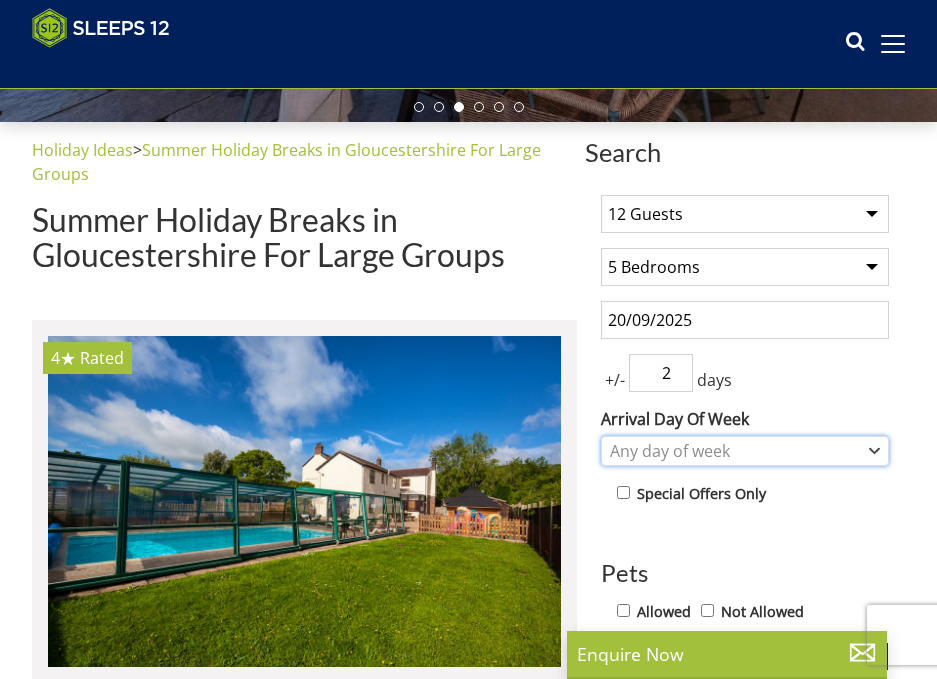 click on "Any day of week" at bounding box center [734, 451] 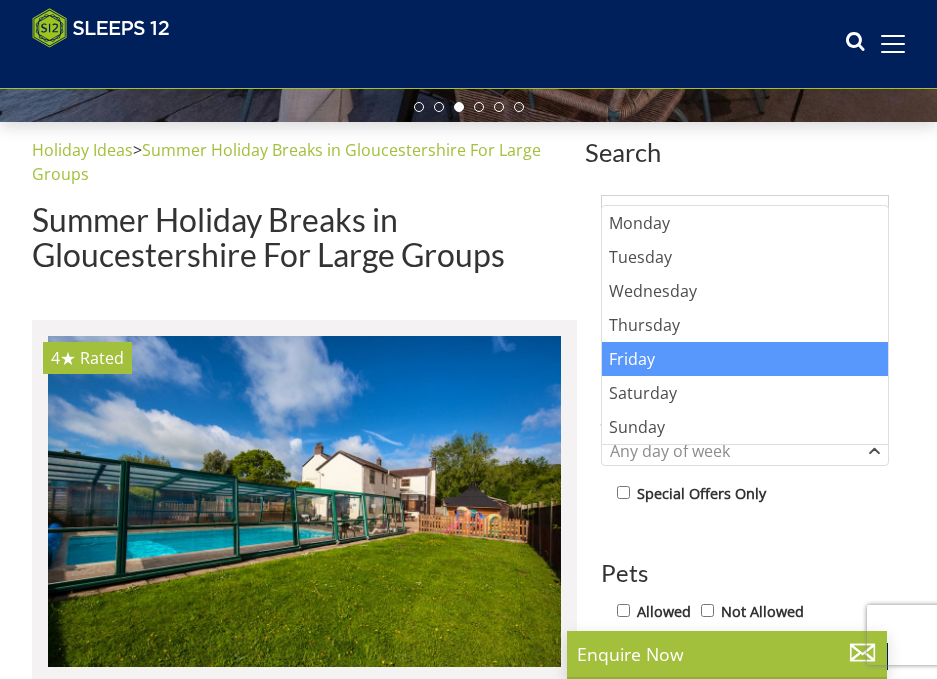 click on "Friday" at bounding box center (745, 359) 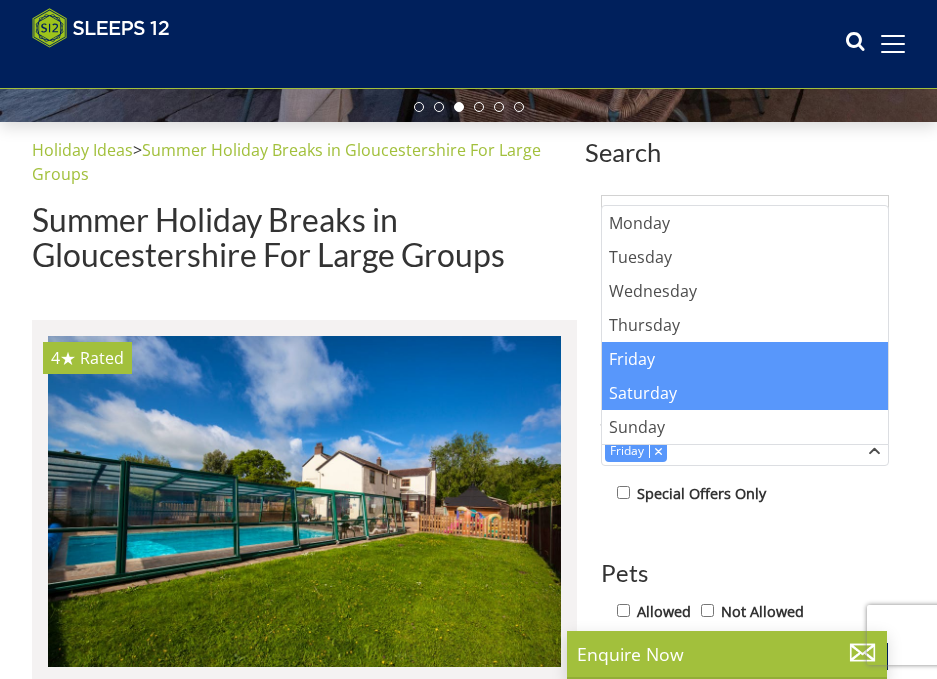 click on "Saturday" at bounding box center (745, 393) 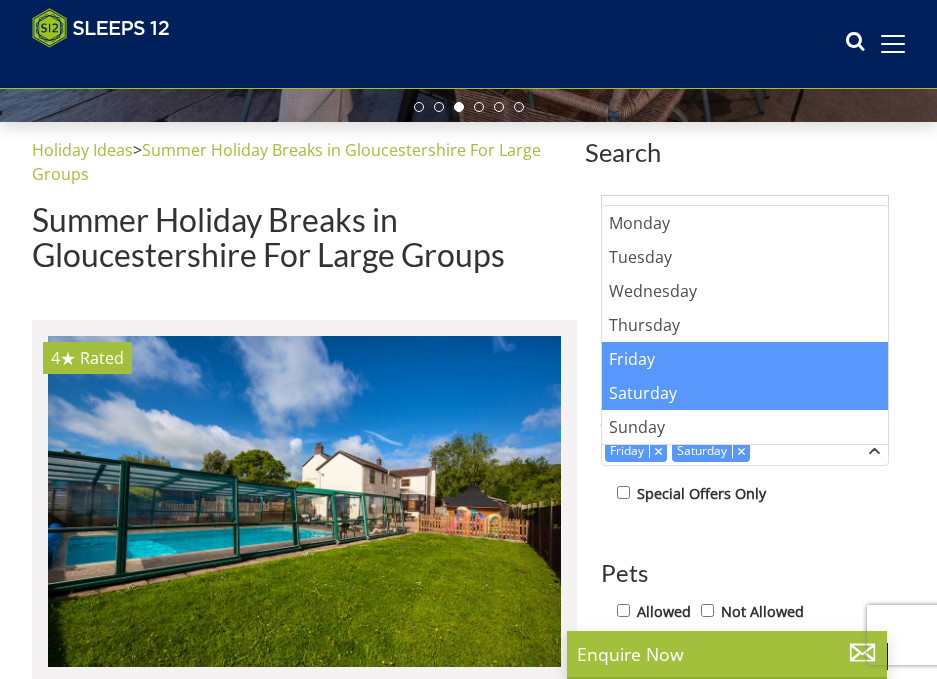 click on "1 Guest
2 Guests
3 Guests
4 Guests
5 Guests
6 Guests
7 Guests
8 Guests
9 Guests
10 Guests
11 Guests
12 Guests
13 Guests
14 Guests
15 Guests
16 Guests
17 Guests
18 Guests
19 Guests
20 Guests
21 Guests
22 Guests
23 Guests
24 Guests
25 Guests
26 Guests
27 Guests
28 Guests
29 Guests
30 Guests
31 Guests
32 Guests
33 Guests
34 Guests
35 Guests
36 Guests
37 Guests
38 Guests
39 Guests
40 Guests
41 Guests
42 Guests
43 Guests
44 Guests
45 Guests
46 Guests
47 Guests
48 Guests
49 Guests
50 Guests
51 Guests
52 Guests
53 Guests
54 Guests
55 Guests
56 Guests
57 Guests
58 Guests
59 Guests
60 Guests
61 Guests
62 Guests
63 Guests
64 Guests
65 Guests
66 Guests
67 Guests
68 Guests
69 Guests
70 Guests
71 Guests
72 Guests
73 Guests
74 Guests
75 Guests
76 Guests
77 Guests
78 Guests
79 Guests
80 Guests
81 Guests
82 Guests" at bounding box center (745, 586) 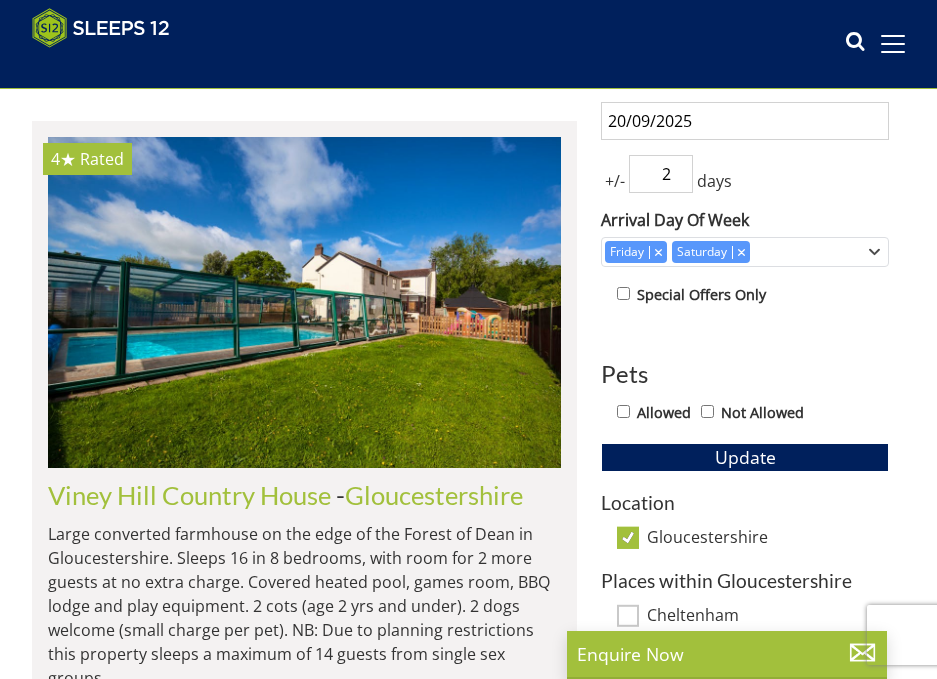 scroll, scrollTop: 736, scrollLeft: 0, axis: vertical 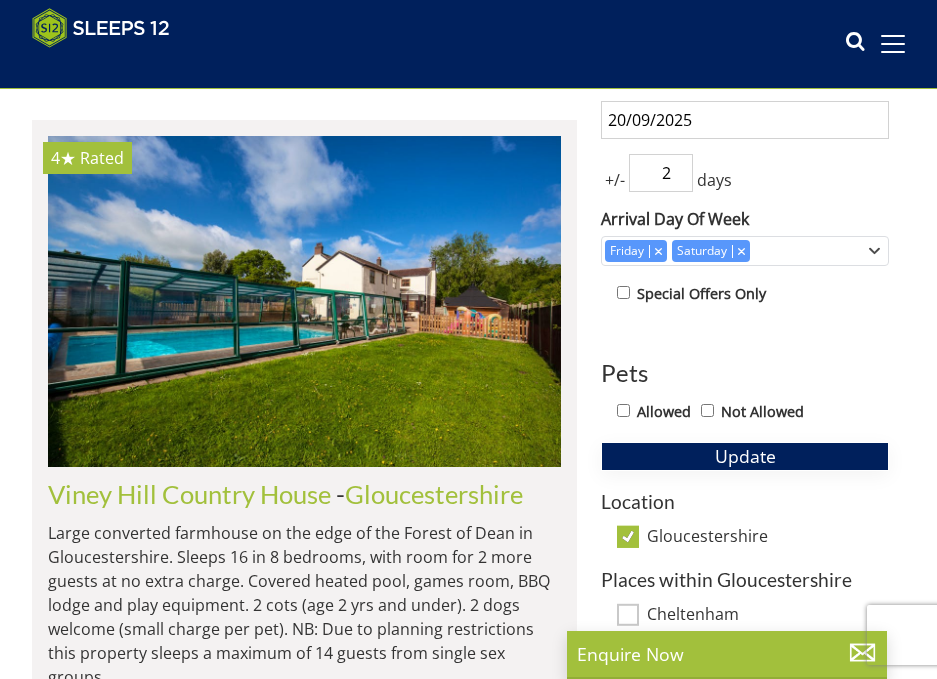 click on "Update" at bounding box center [745, 456] 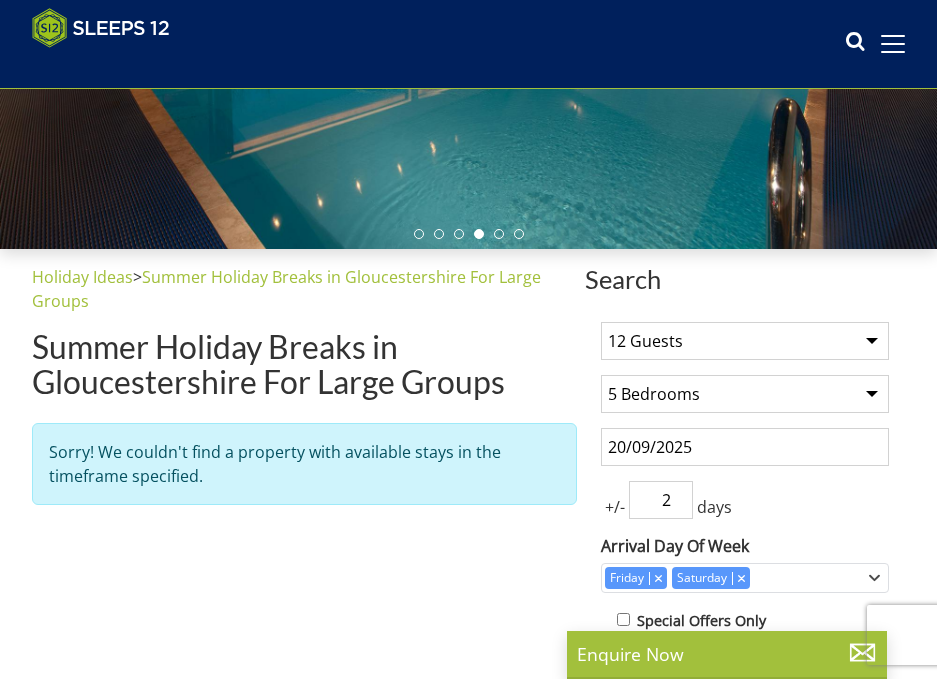 scroll, scrollTop: 436, scrollLeft: 0, axis: vertical 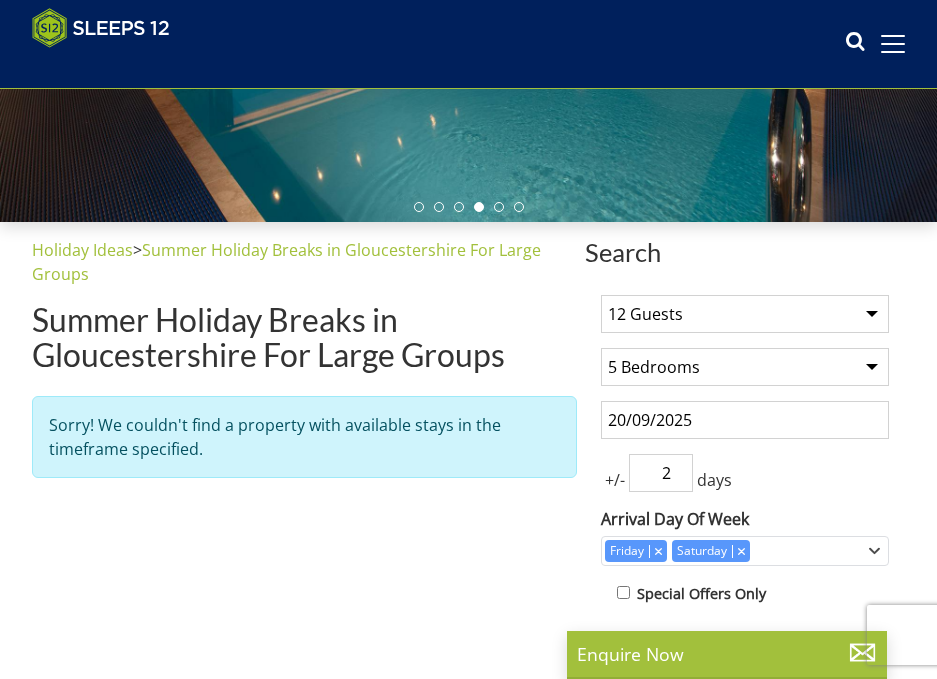 click on "1 Guest
2 Guests
3 Guests
4 Guests
5 Guests
6 Guests
7 Guests
8 Guests
9 Guests
10 Guests
11 Guests
12 Guests
13 Guests
14 Guests
15 Guests
16 Guests
17 Guests
18 Guests
19 Guests
20 Guests
21 Guests
22 Guests
23 Guests
24 Guests
25 Guests
26 Guests
27 Guests
28 Guests
29 Guests
30 Guests
31 Guests
32 Guests
33 Guests
34 Guests
35 Guests
36 Guests
37 Guests
38 Guests
39 Guests
40 Guests
41 Guests
42 Guests
43 Guests
44 Guests
45 Guests
46 Guests
47 Guests
48 Guests
49 Guests
50 Guests
51 Guests
52 Guests
53 Guests
54 Guests
55 Guests
56 Guests
57 Guests
58 Guests
59 Guests
60 Guests
61 Guests
62 Guests
63 Guests
64 Guests
65 Guests
66 Guests
67 Guests
68 Guests
69 Guests
70 Guests
71 Guests
72 Guests
73 Guests
74 Guests
75 Guests
76 Guests
77 Guests
78 Guests
79 Guests
80 Guests
81 Guests
82 Guests
83 Guests
84 Guests
85 Guests
86 Guests" at bounding box center (745, 314) 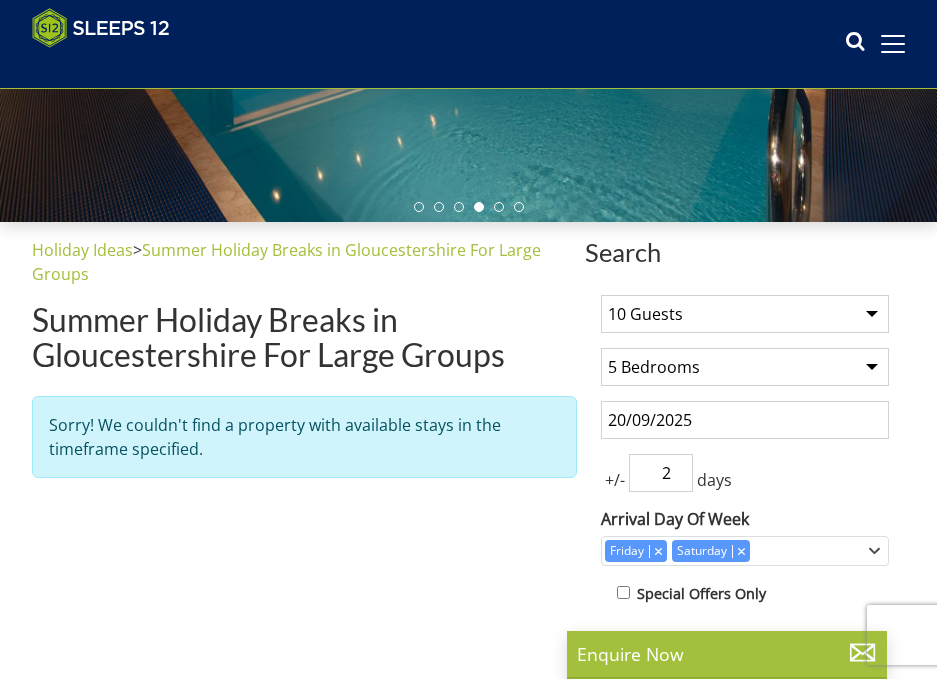 scroll, scrollTop: 736, scrollLeft: 0, axis: vertical 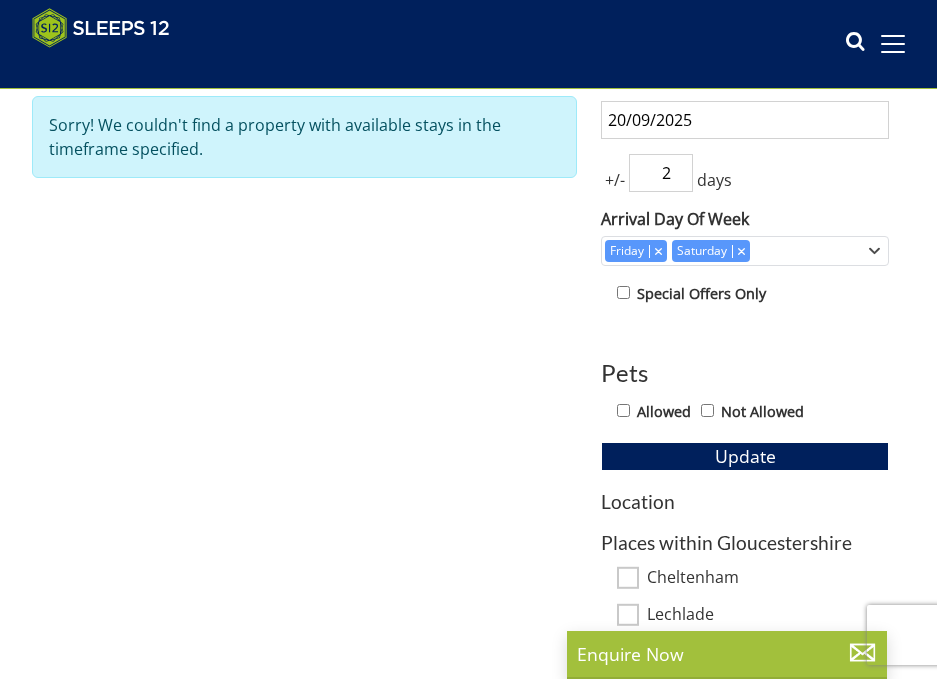 click on "1 Guest
2 Guests
3 Guests
4 Guests
5 Guests
6 Guests
7 Guests
8 Guests
9 Guests
10 Guests
11 Guests
12 Guests
13 Guests
14 Guests
15 Guests
16 Guests
17 Guests
18 Guests
19 Guests
20 Guests
21 Guests
22 Guests
23 Guests
24 Guests
25 Guests
26 Guests
27 Guests
28 Guests
29 Guests
30 Guests
31 Guests
32 Guests
33 Guests
34 Guests
35 Guests
36 Guests
37 Guests
38 Guests
39 Guests
40 Guests
41 Guests
42 Guests
43 Guests
44 Guests
45 Guests
46 Guests
47 Guests
48 Guests
49 Guests
50 Guests
51 Guests
52 Guests
53 Guests
54 Guests
55 Guests
56 Guests
57 Guests
58 Guests
59 Guests
60 Guests
61 Guests
62 Guests
63 Guests
64 Guests
65 Guests
66 Guests
67 Guests
68 Guests
69 Guests
70 Guests
71 Guests
72 Guests
73 Guests
74 Guests
75 Guests
76 Guests
77 Guests
78 Guests
79 Guests
80 Guests
81 Guests
82 Guests" at bounding box center [745, 368] 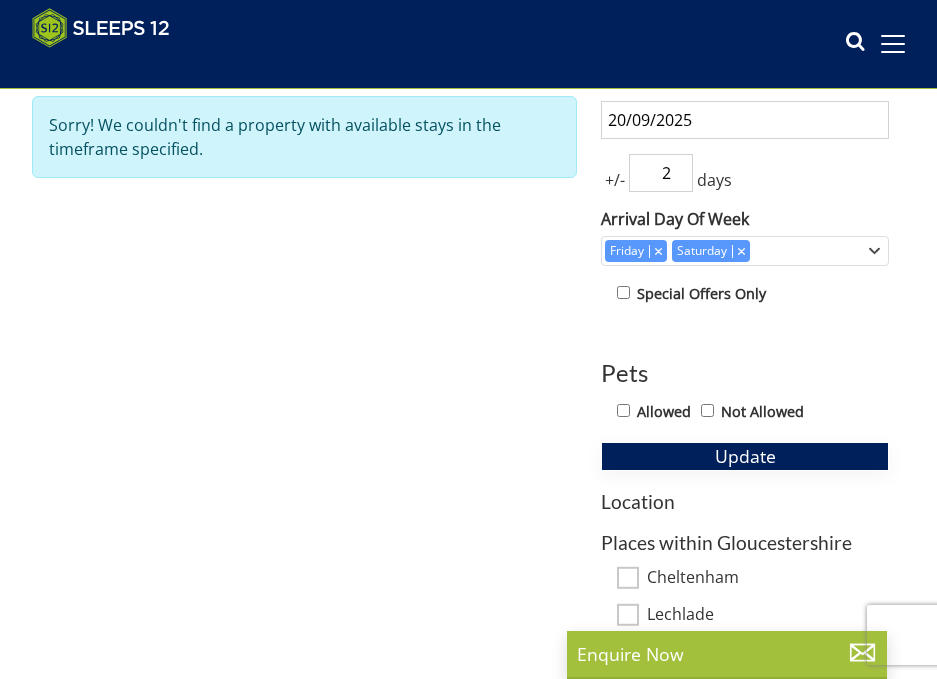 click on "Update" at bounding box center (745, 456) 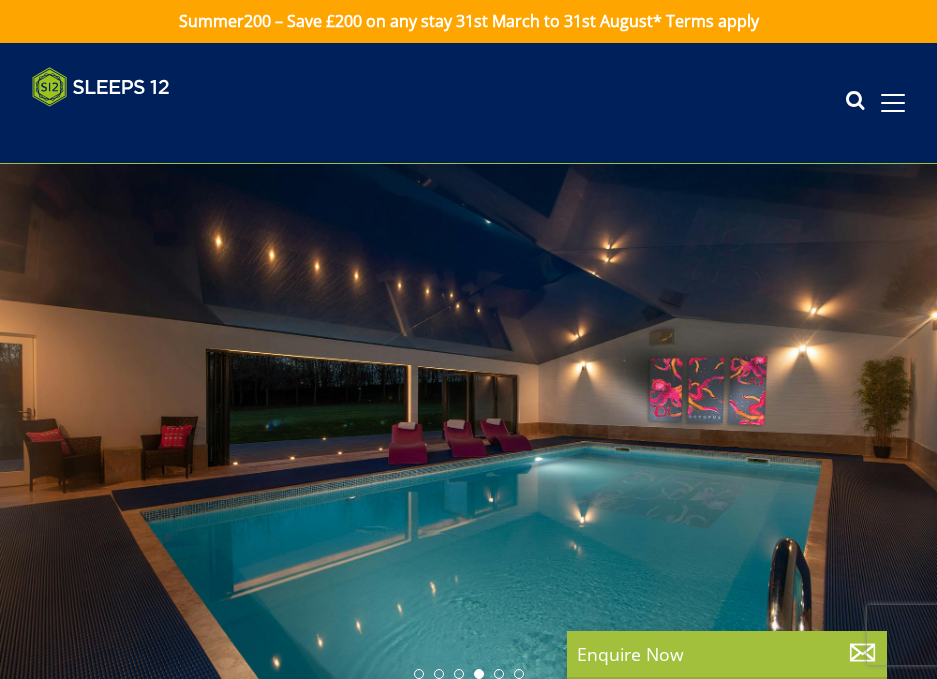 scroll, scrollTop: 0, scrollLeft: 0, axis: both 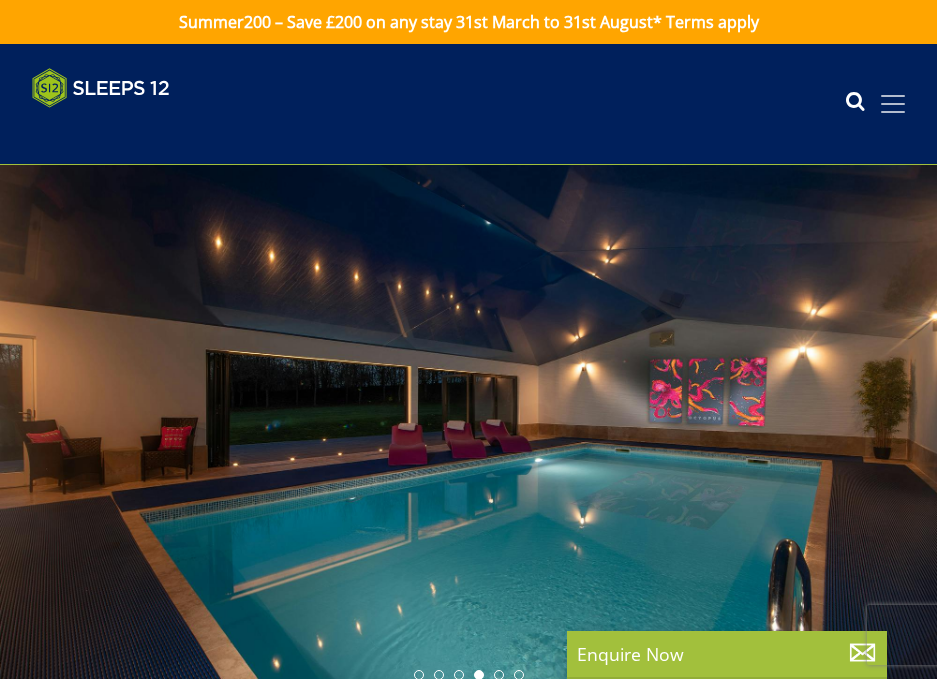 click at bounding box center [893, 104] 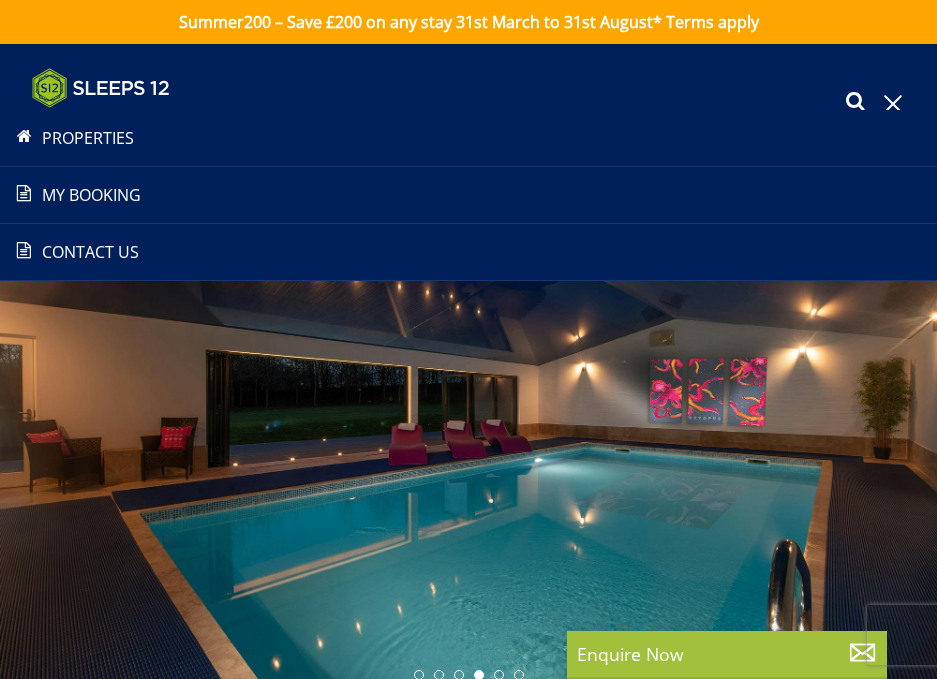 click on "Properties" at bounding box center (468, 138) 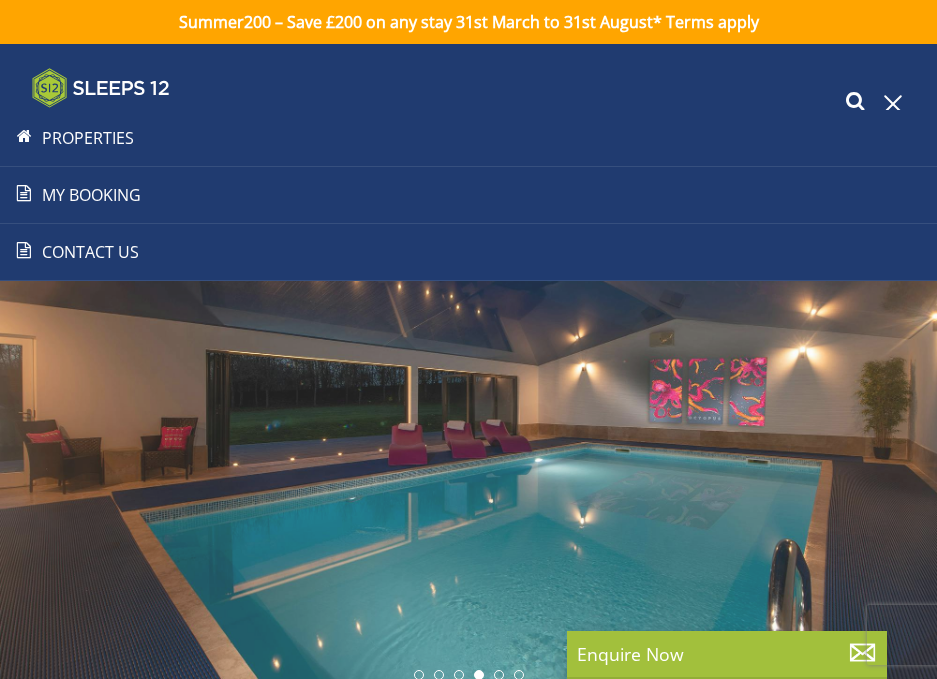 click on "Properties" at bounding box center [468, 138] 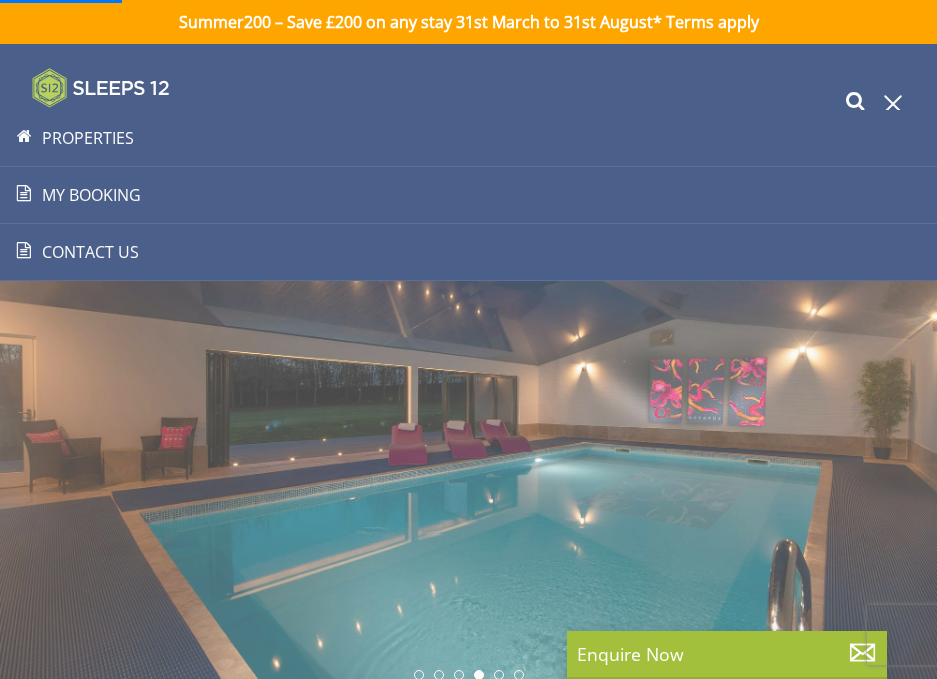 click on "Properties" at bounding box center [468, 138] 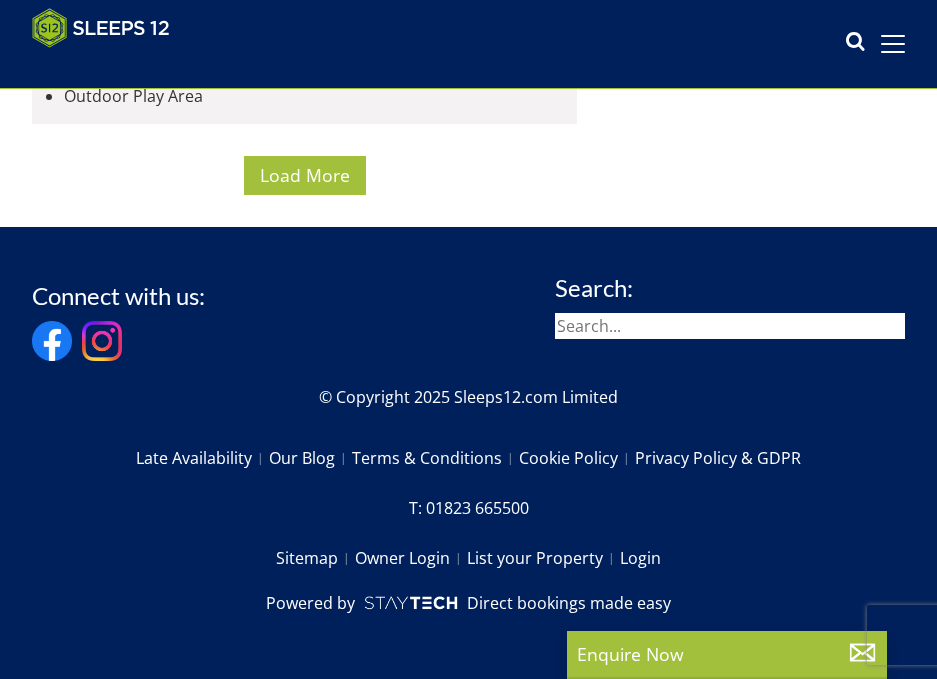 scroll, scrollTop: 15197, scrollLeft: 0, axis: vertical 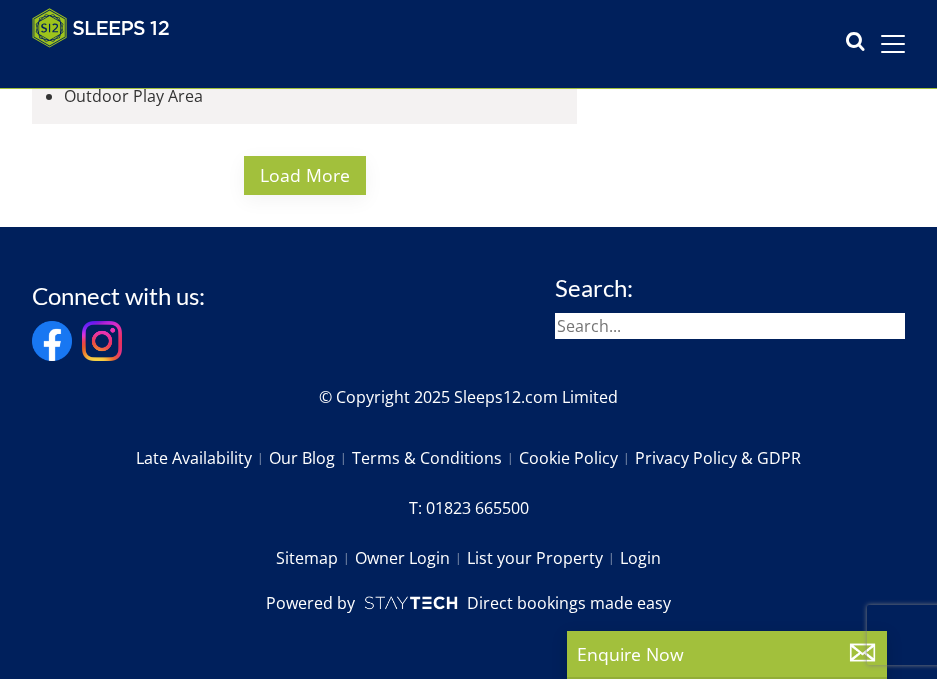 click on "Load More" at bounding box center (305, 175) 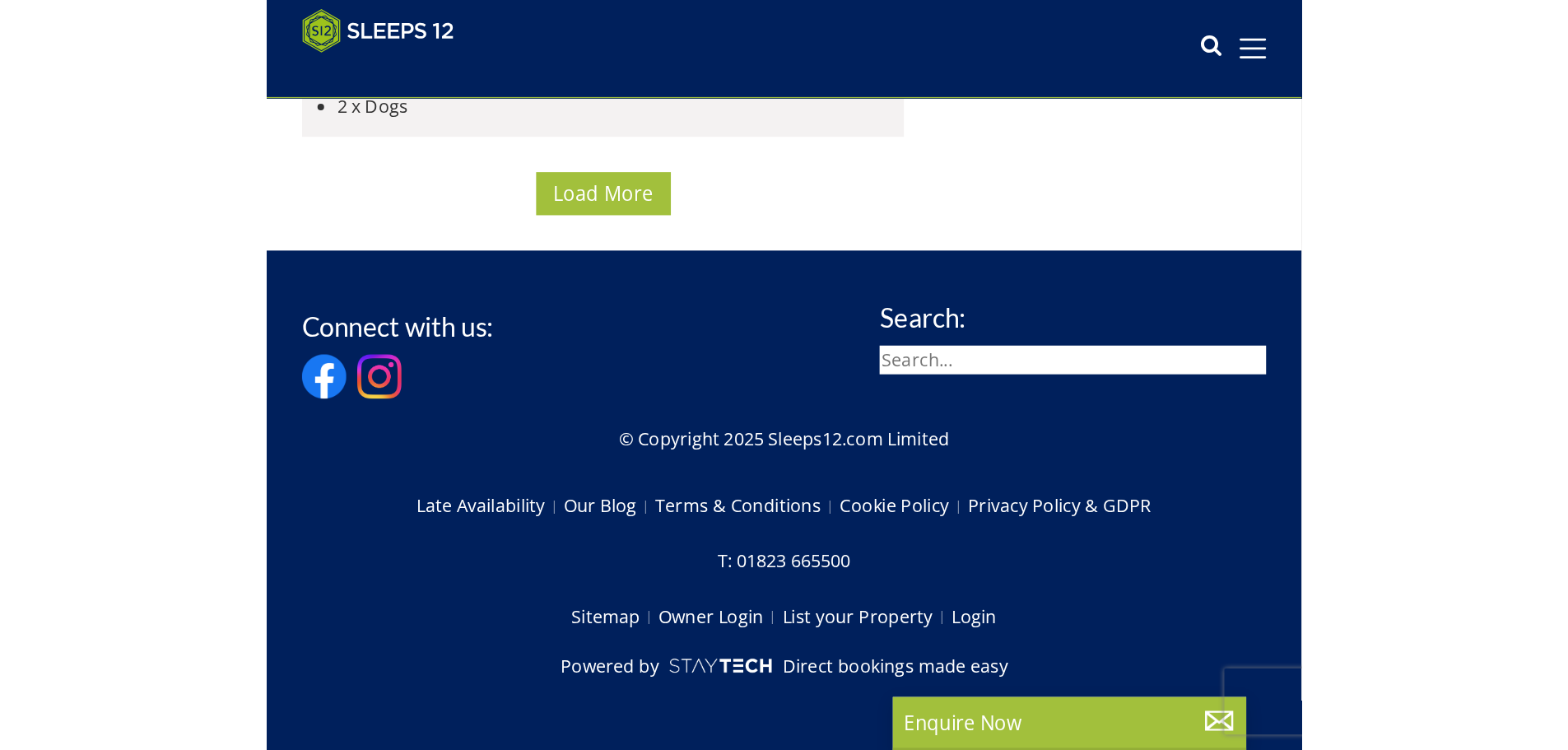 scroll, scrollTop: 13584, scrollLeft: 0, axis: vertical 